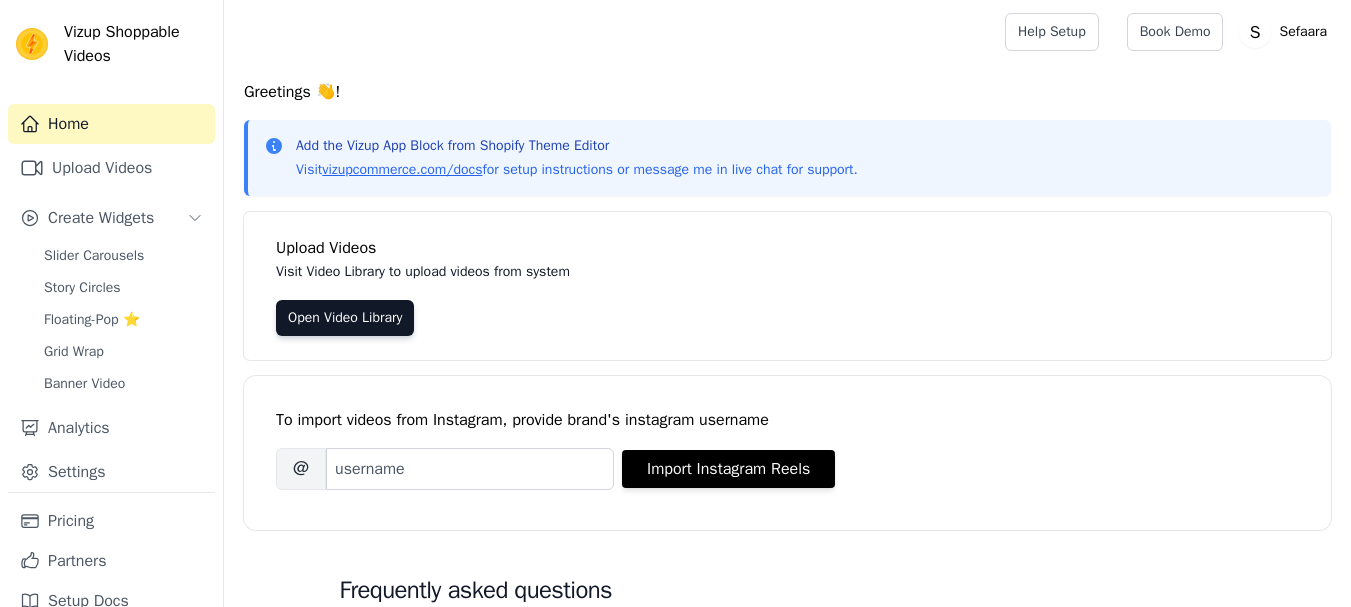 scroll, scrollTop: 0, scrollLeft: 0, axis: both 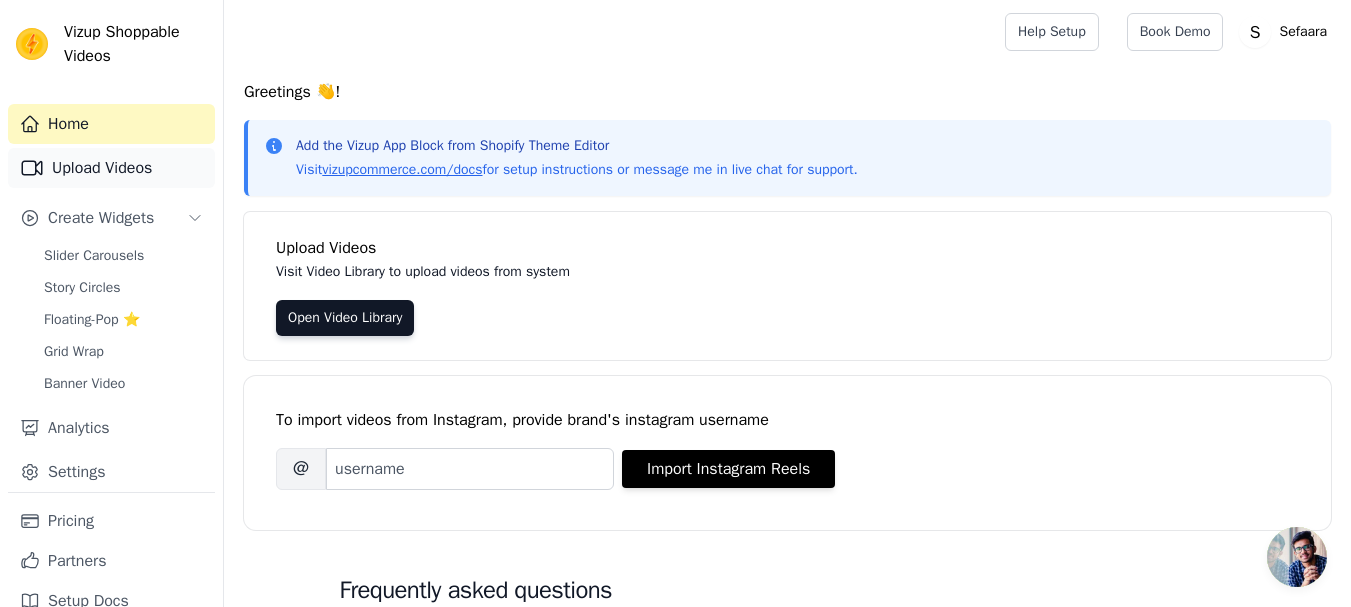 click on "Upload Videos" at bounding box center [111, 168] 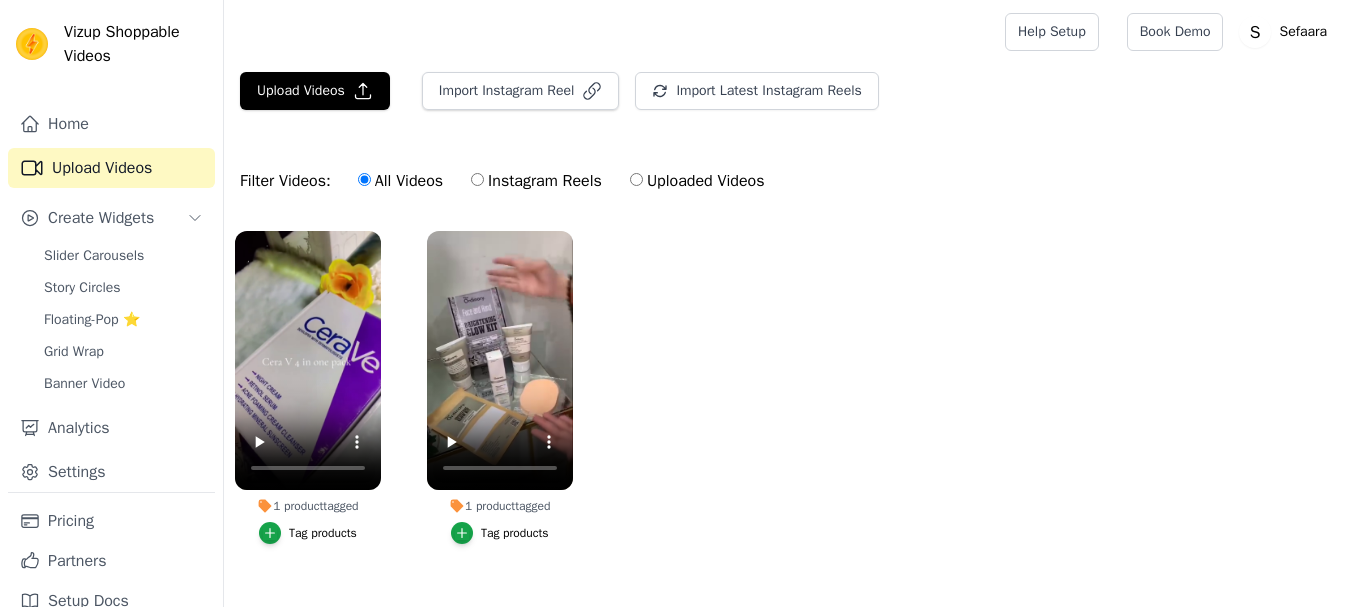 scroll, scrollTop: 0, scrollLeft: 0, axis: both 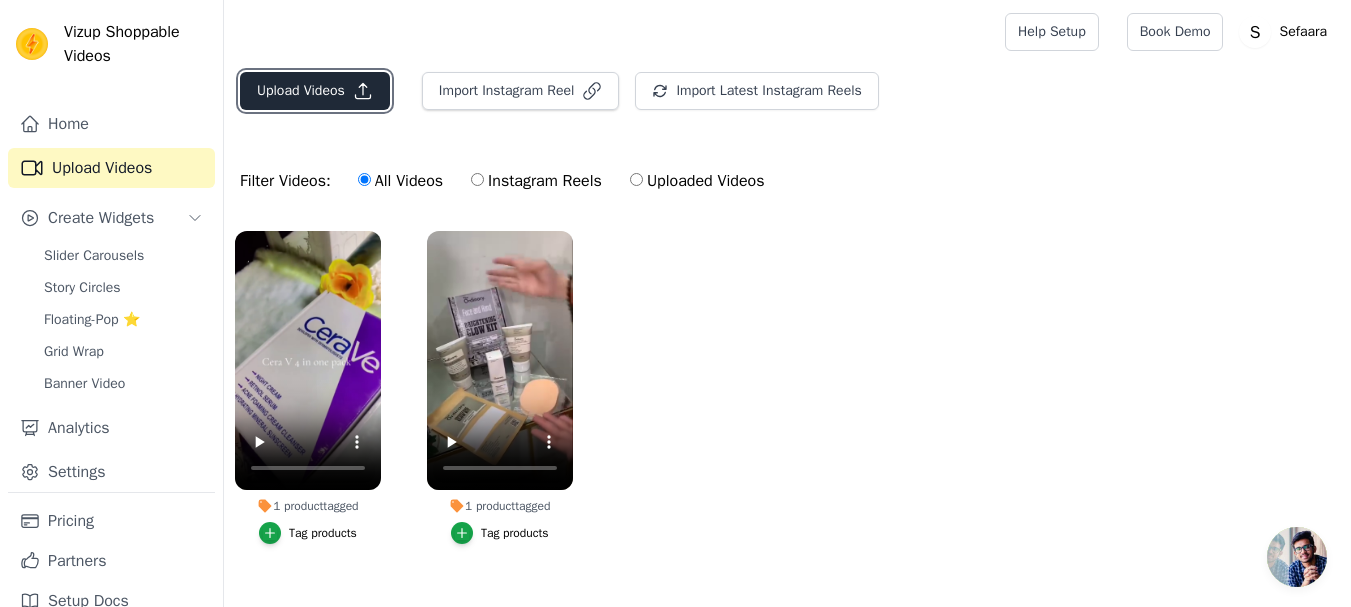 click on "Upload Videos" at bounding box center [315, 91] 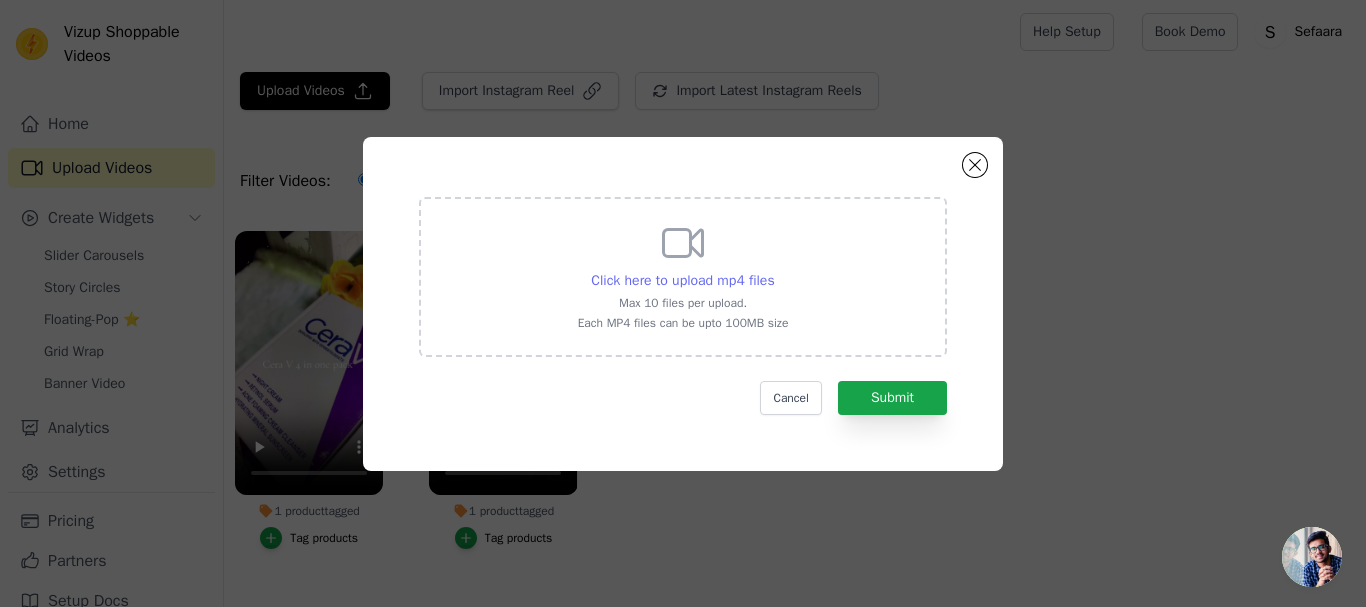 click on "Click here to upload mp4 files" at bounding box center [682, 280] 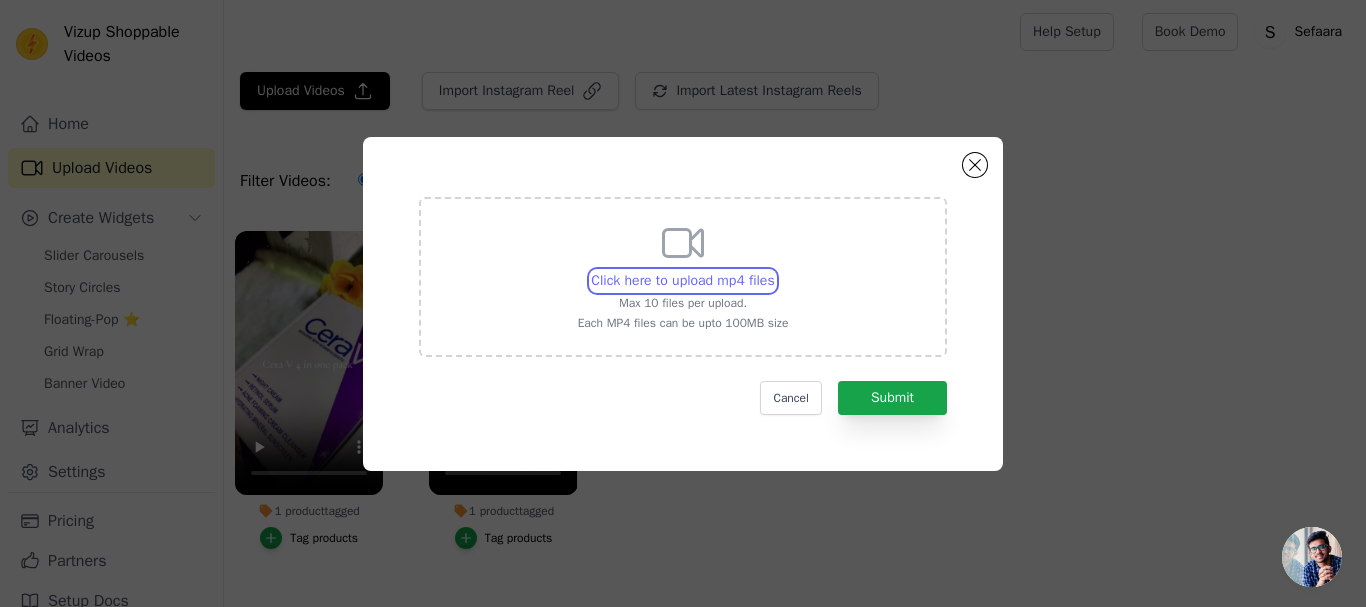 click on "Click here to upload mp4 files     Max 10 files per upload.   Each MP4 files can be upto 100MB size" at bounding box center [774, 270] 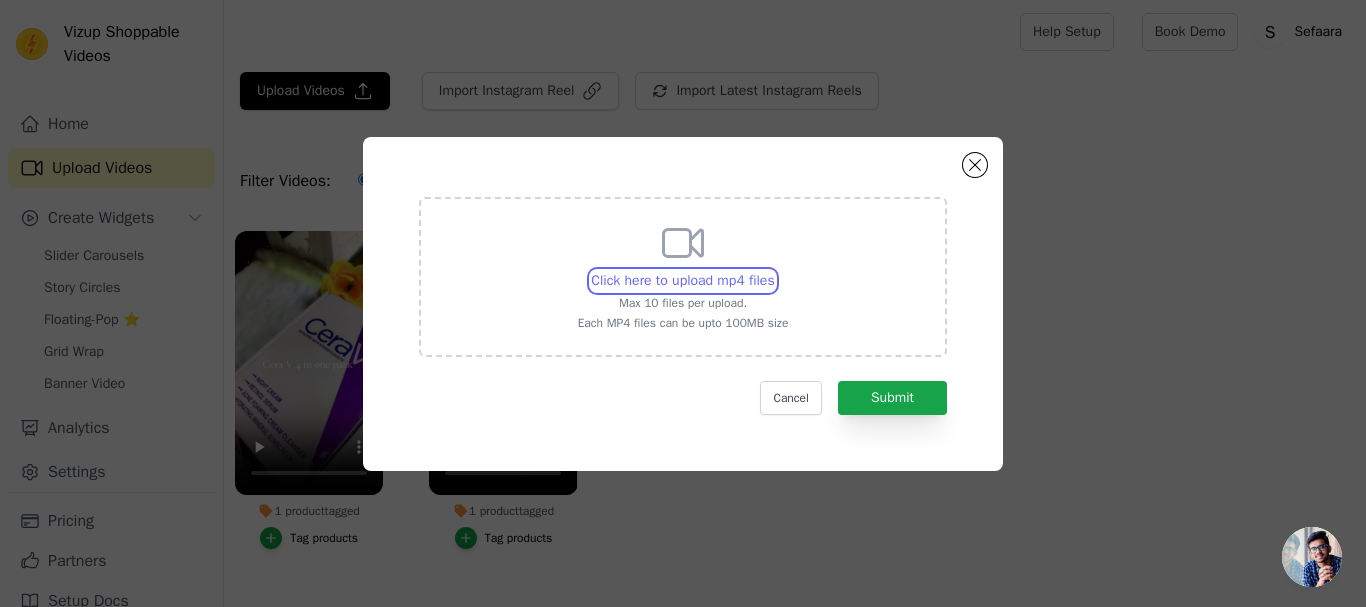 type on "C:\fakepath\ssstik.io_@ordinaryusa_1754118856406.mp4" 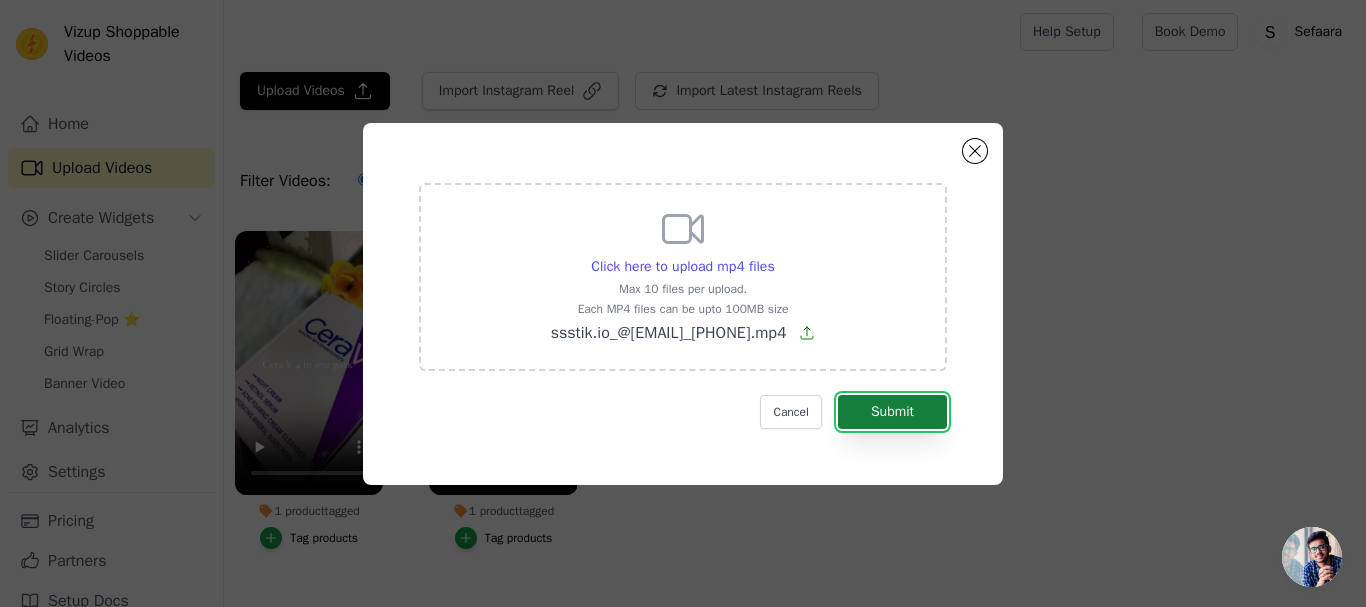 click on "Submit" at bounding box center [892, 412] 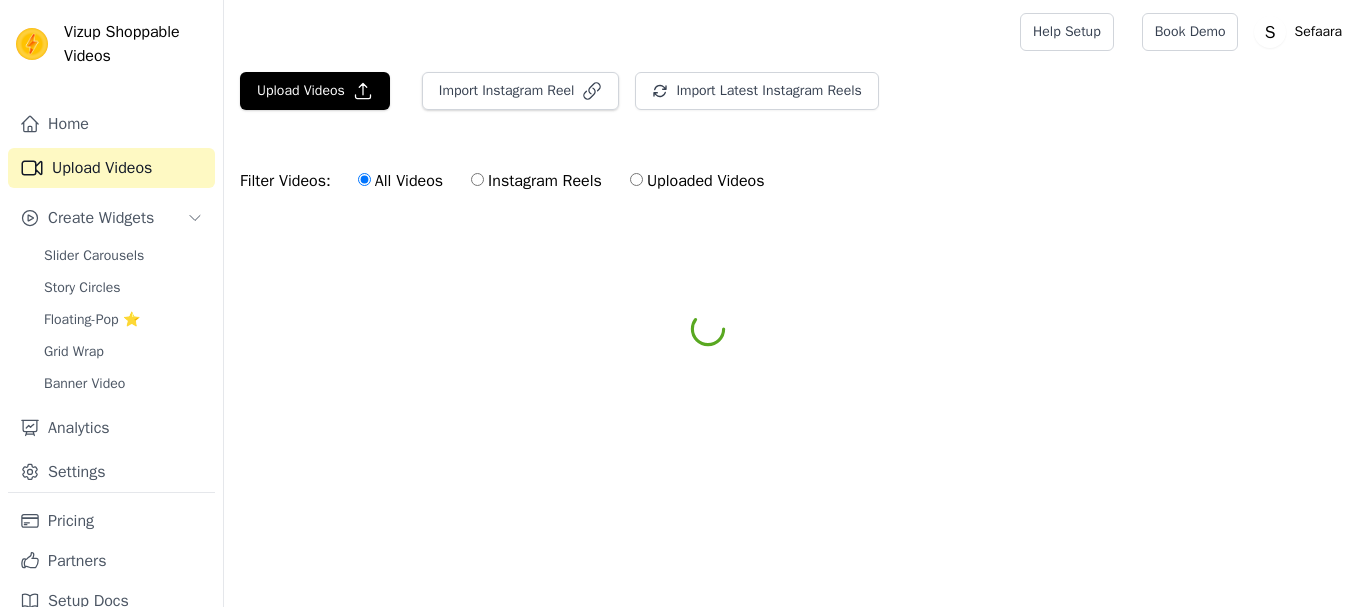 scroll, scrollTop: 0, scrollLeft: 0, axis: both 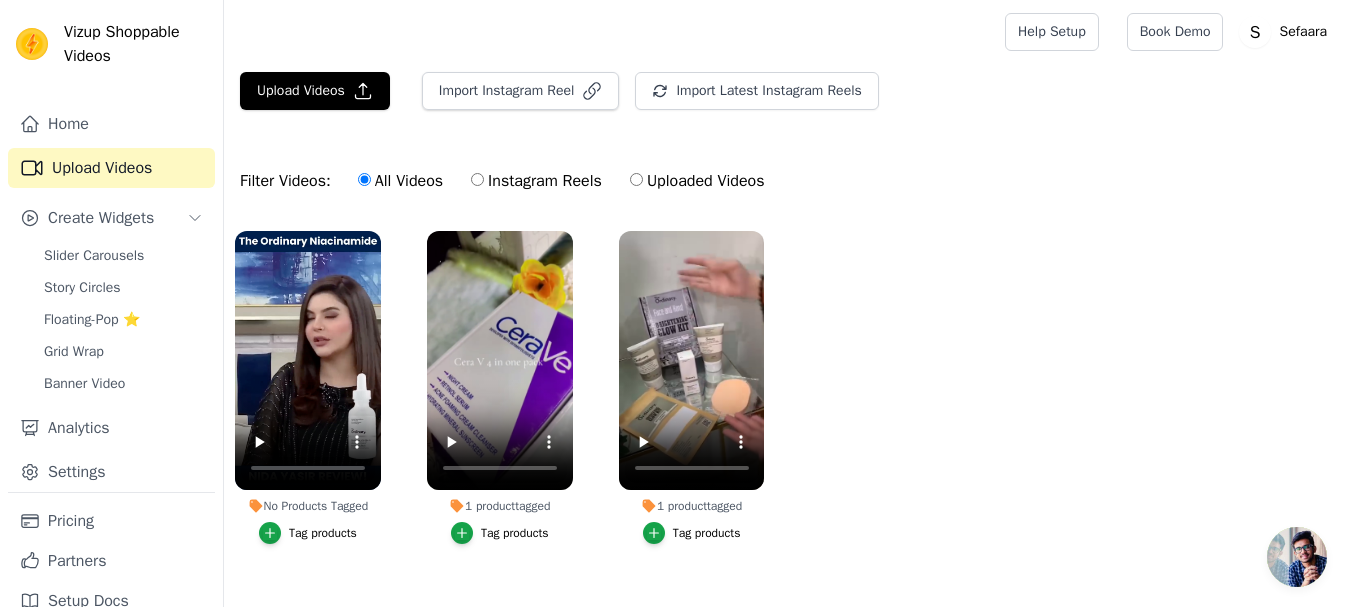 click on "Tag products" at bounding box center (323, 533) 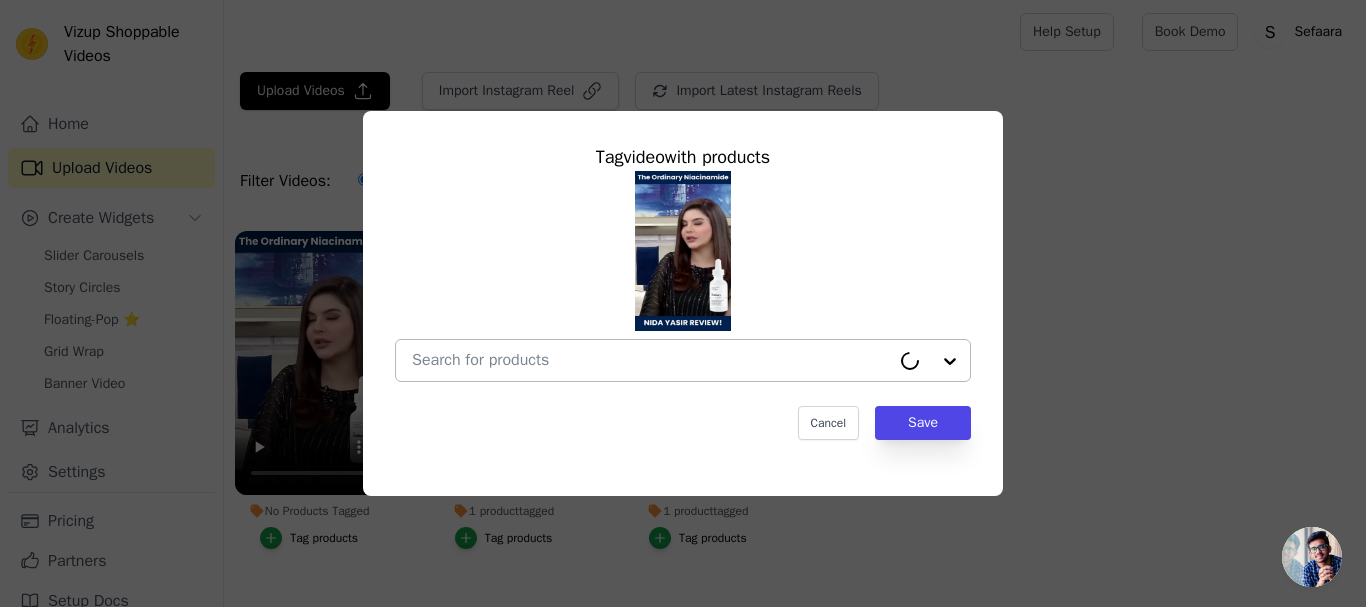 click at bounding box center [651, 360] 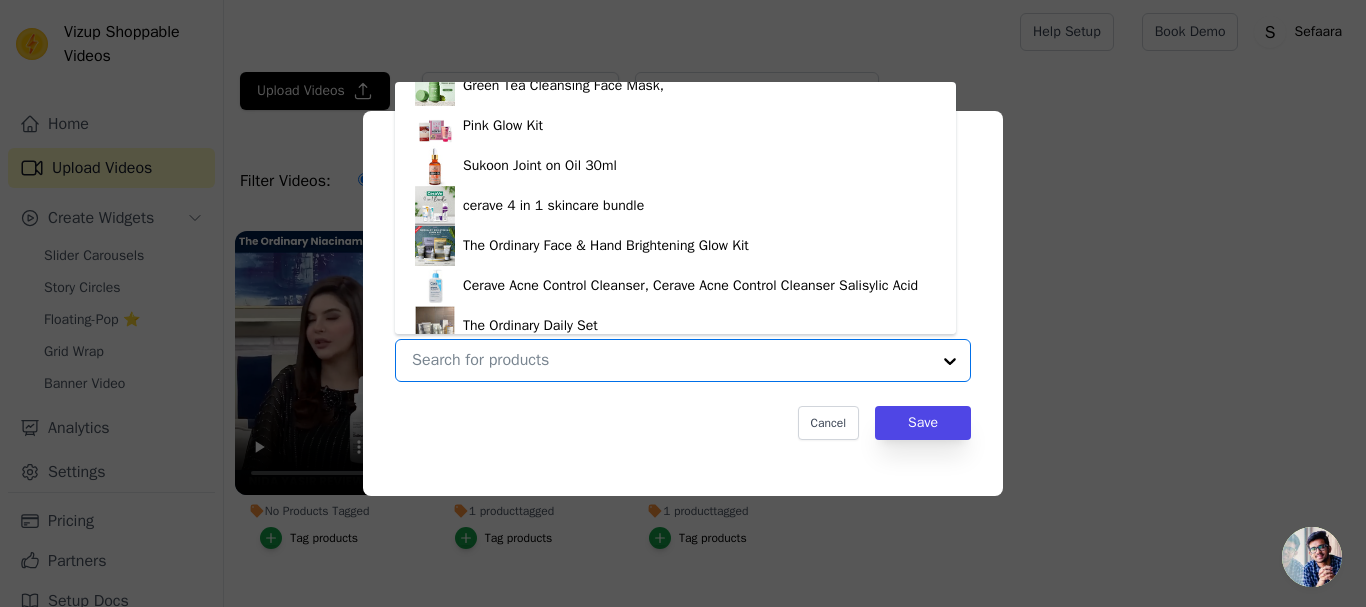 scroll, scrollTop: 68, scrollLeft: 0, axis: vertical 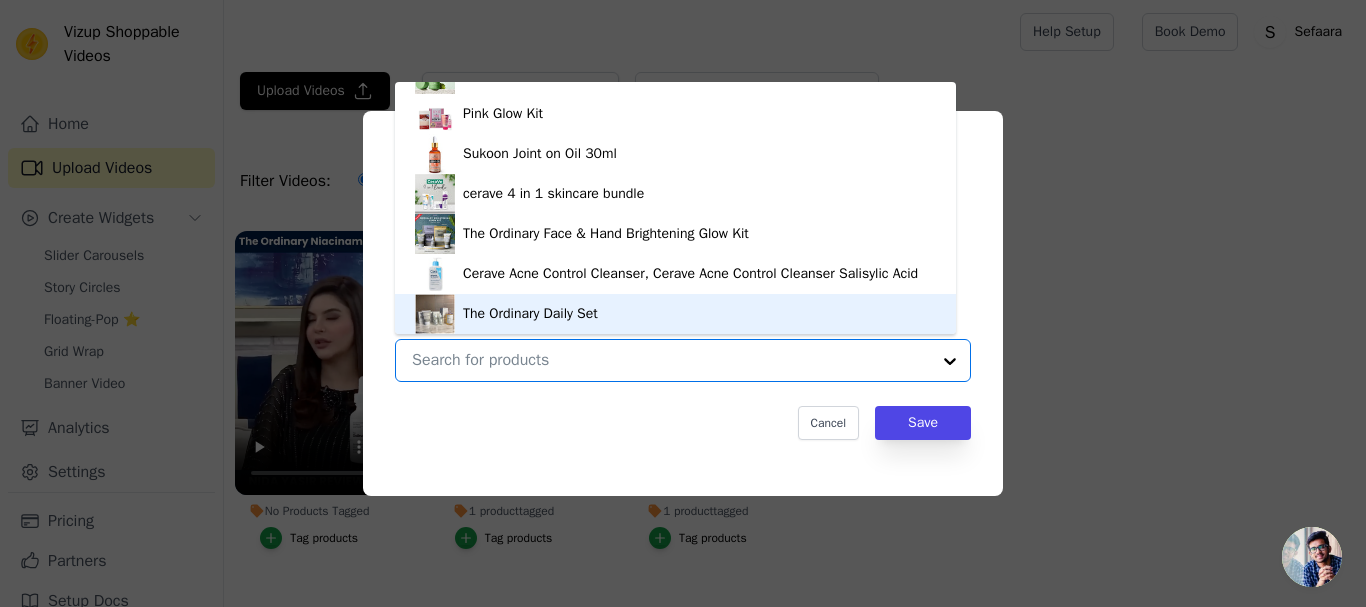 click on "The Ordinary Daily Set" at bounding box center [675, 314] 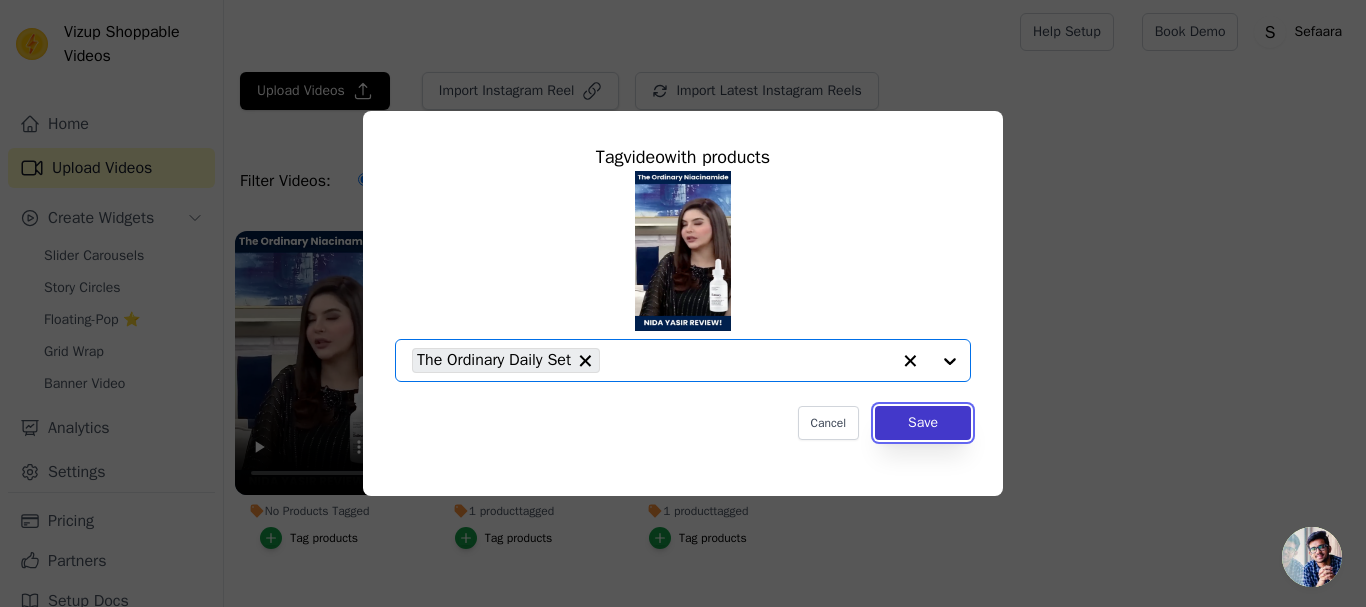 click on "Save" at bounding box center [923, 423] 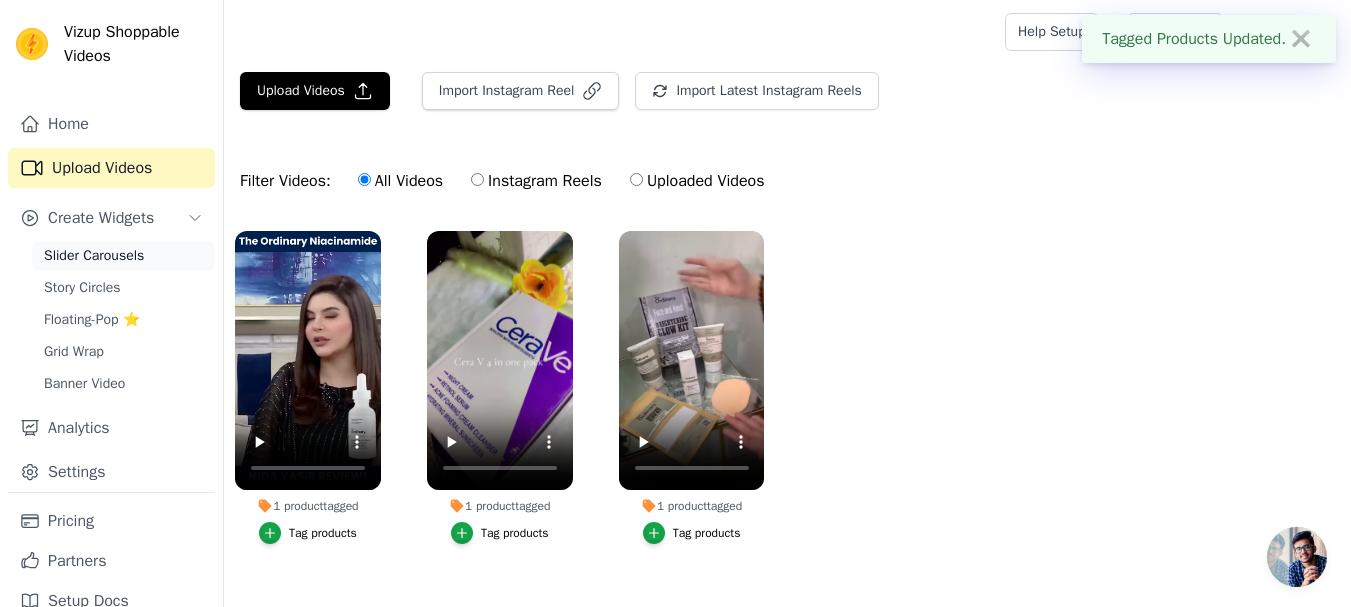 click on "Slider Carousels" at bounding box center (123, 256) 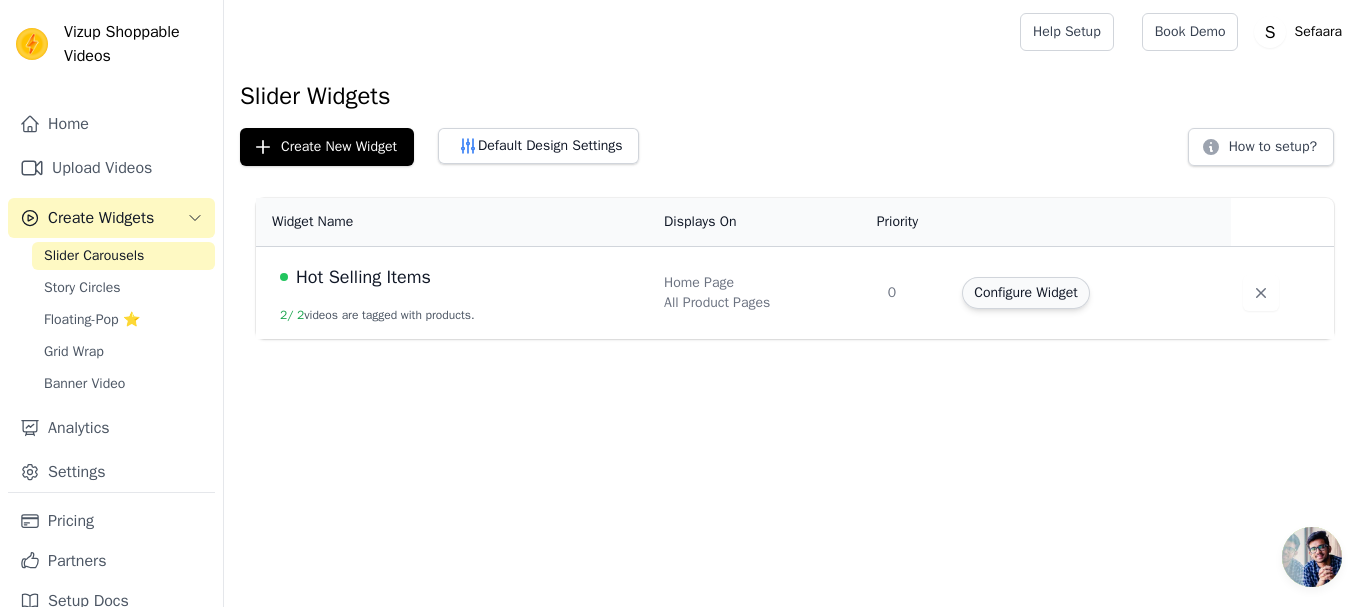 click on "Configure Widget" at bounding box center [1025, 293] 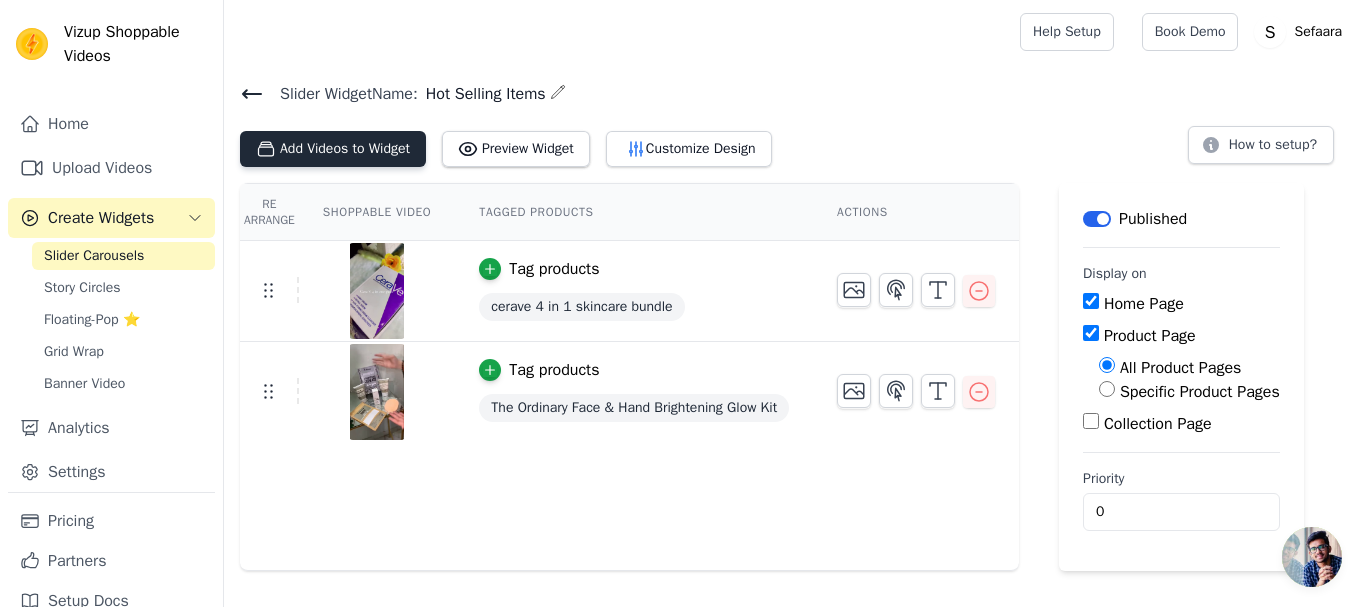 click on "Add Videos to Widget" at bounding box center [333, 149] 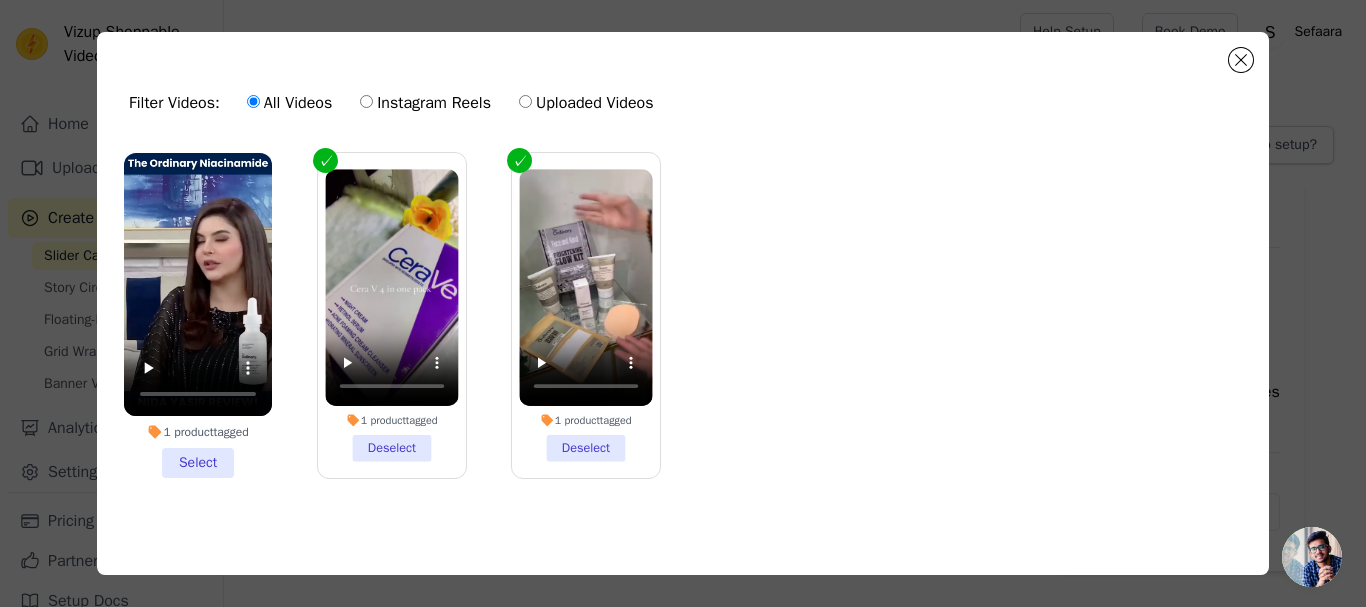 click on "1   product  tagged     Select" at bounding box center (198, 315) 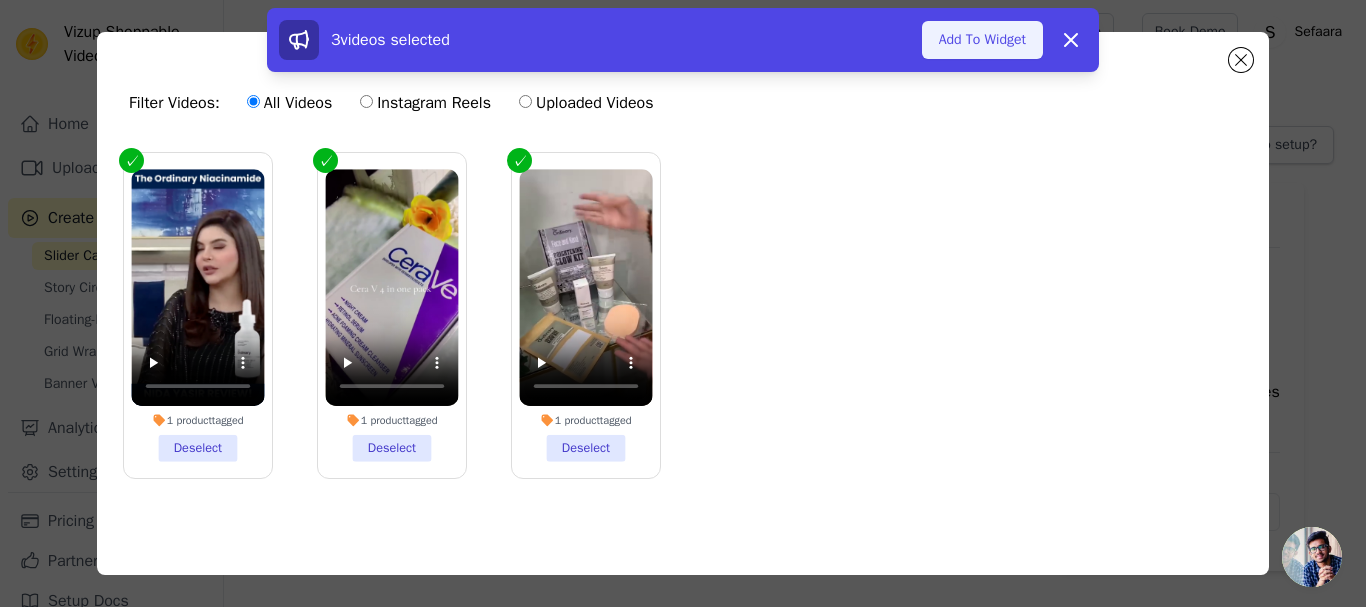click on "Add To Widget" at bounding box center [982, 40] 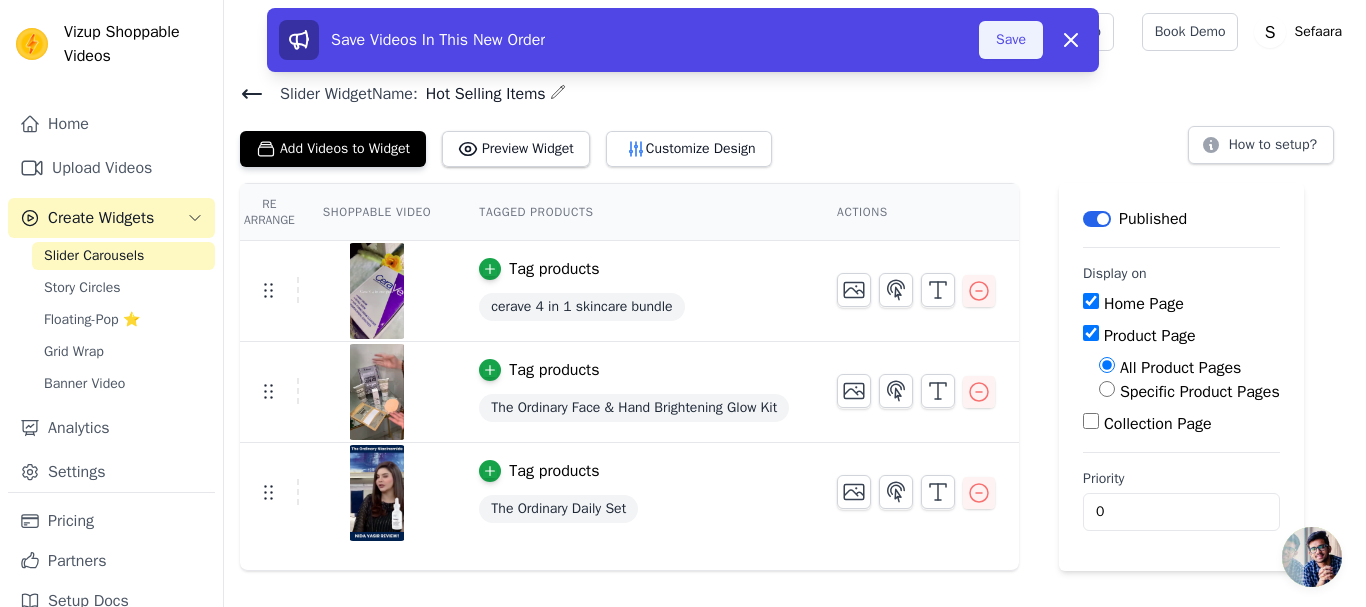 click on "Save" at bounding box center [1011, 40] 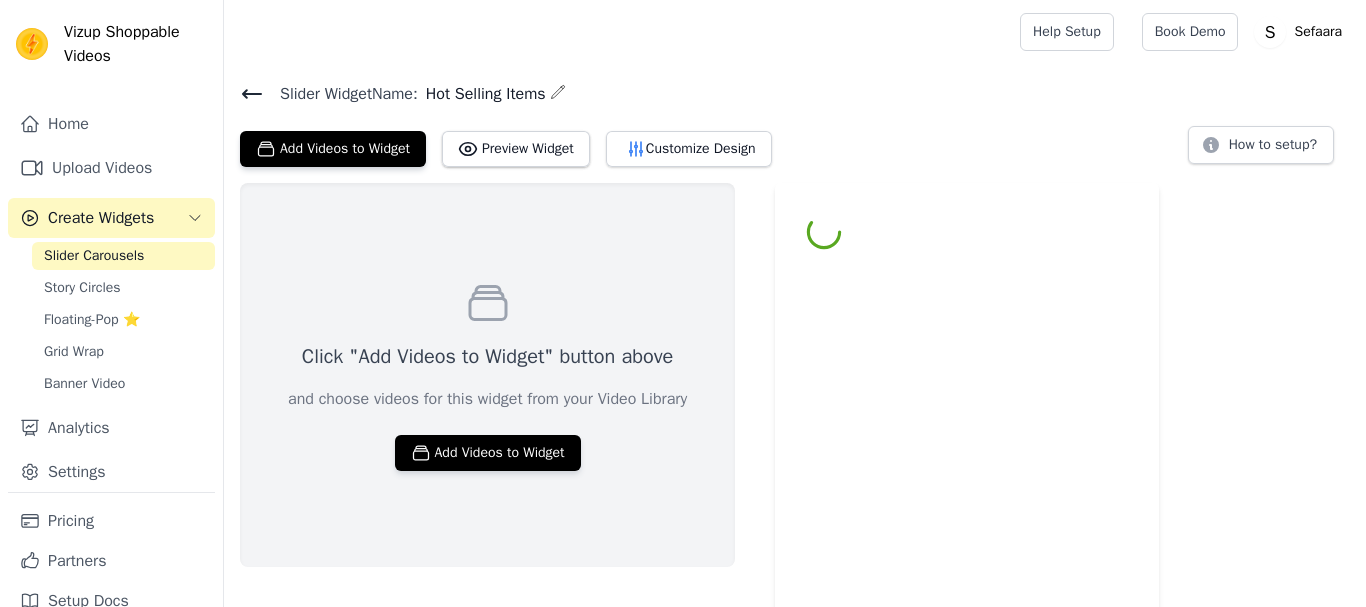 scroll, scrollTop: 0, scrollLeft: 0, axis: both 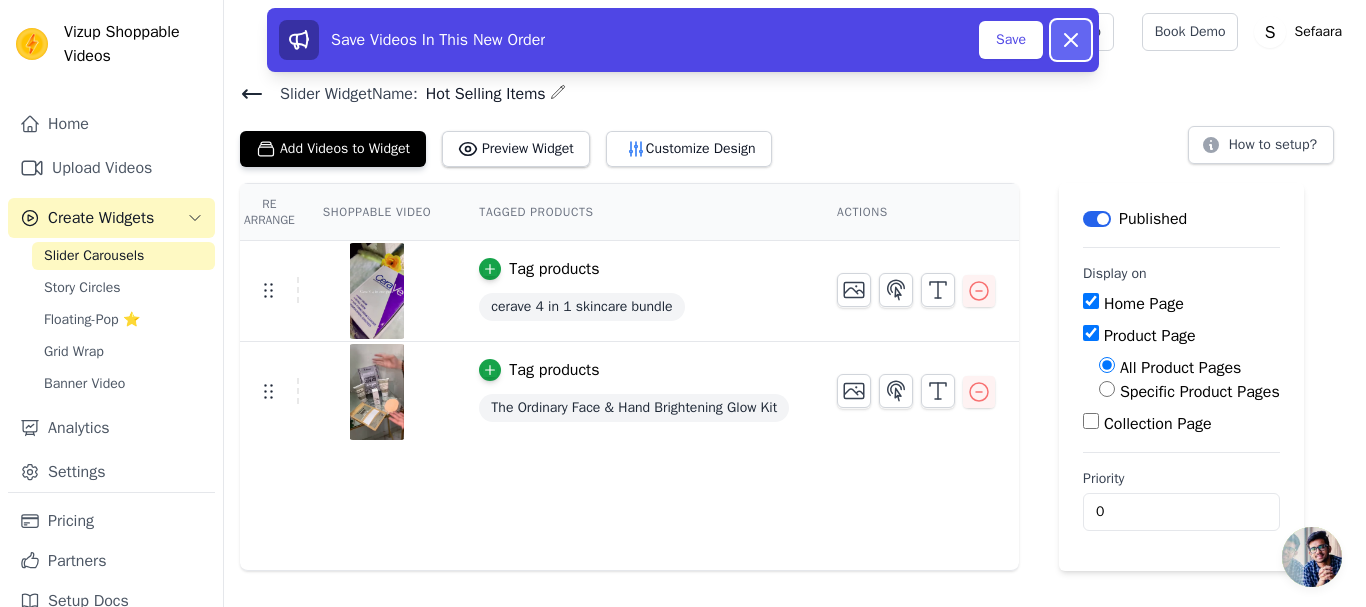 click 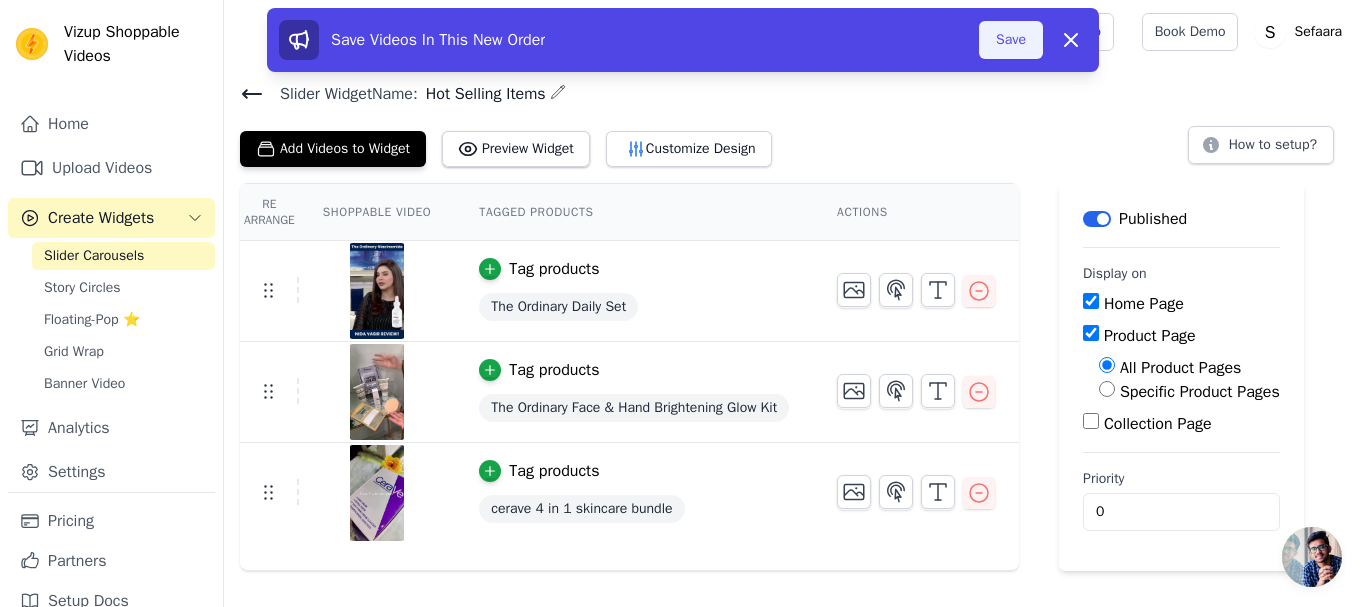 click on "Save" at bounding box center (1011, 40) 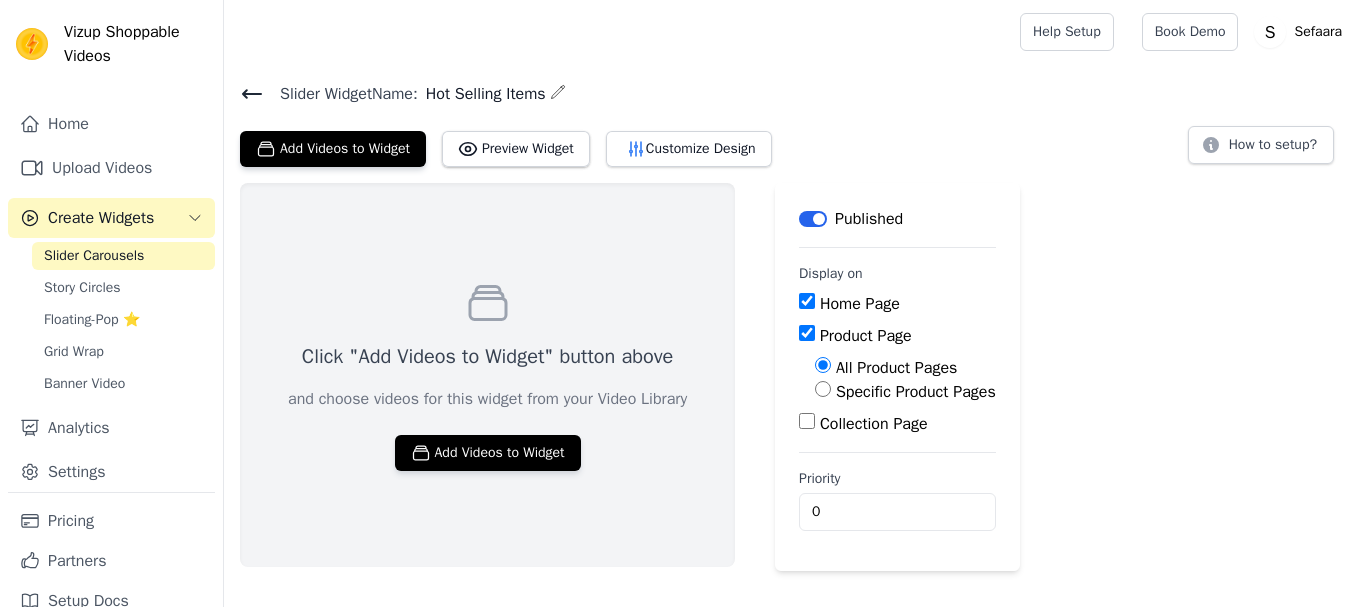 scroll, scrollTop: 0, scrollLeft: 0, axis: both 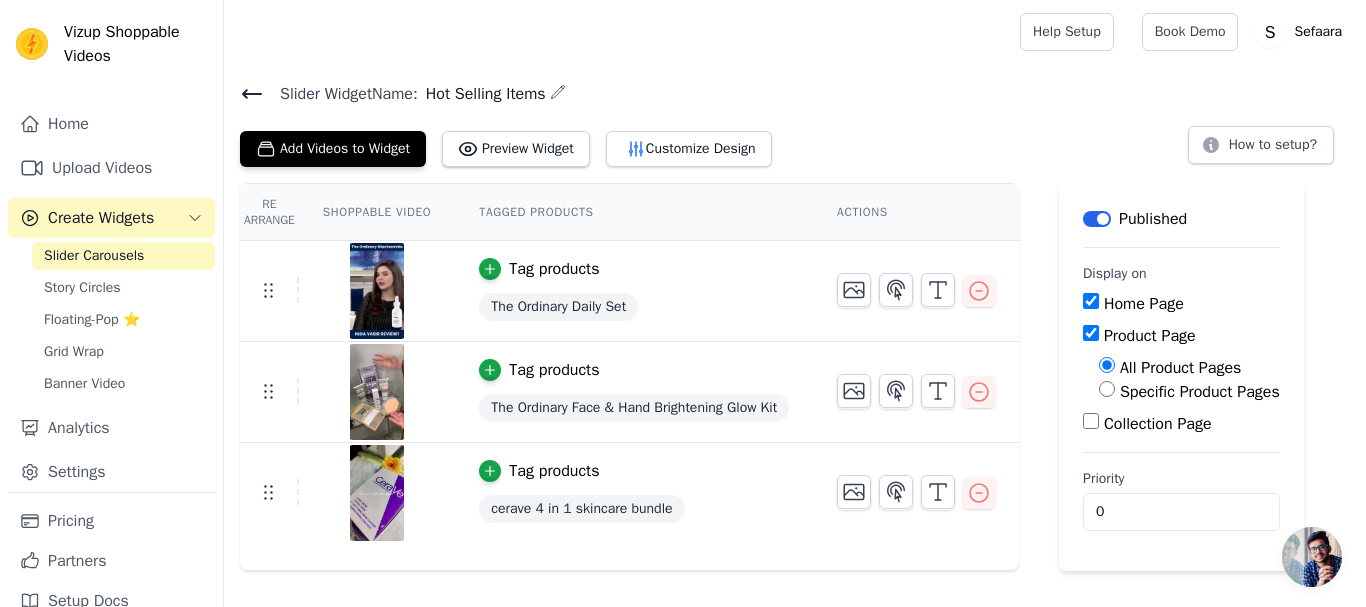 click 